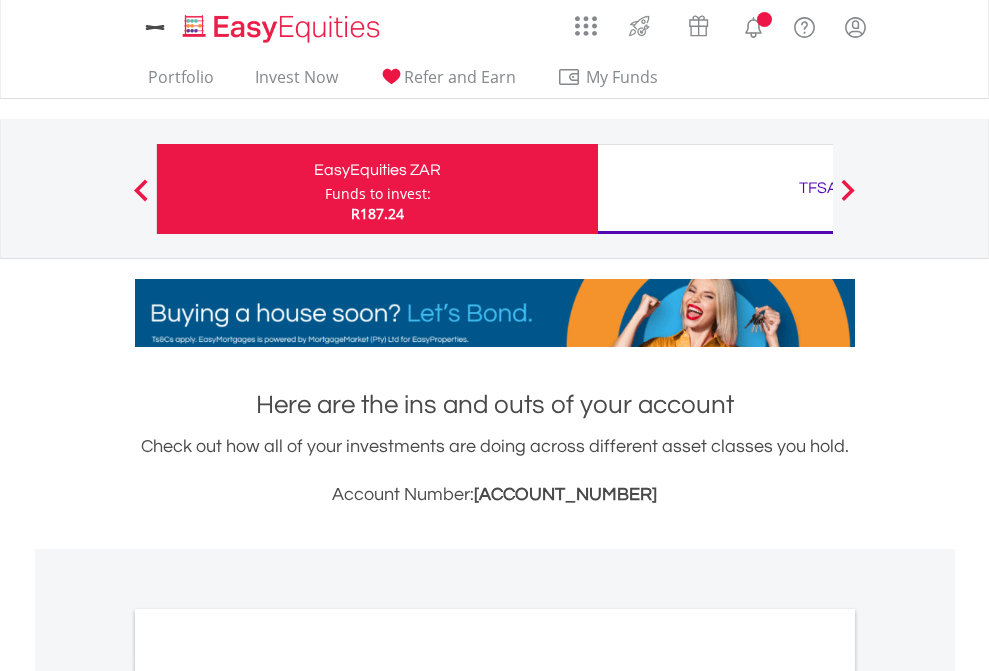 scroll, scrollTop: 0, scrollLeft: 0, axis: both 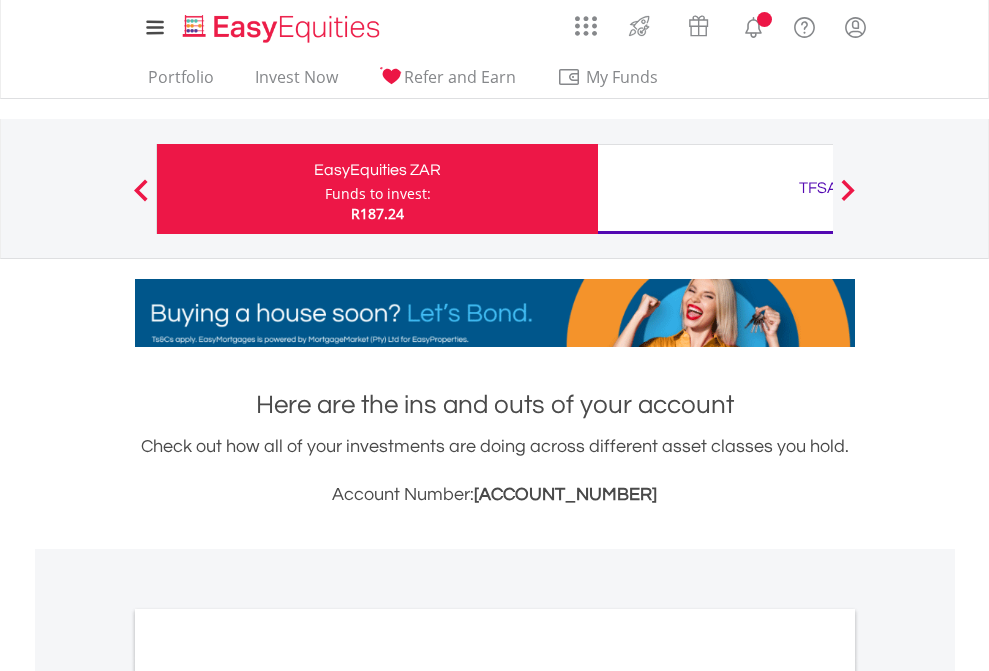 click on "Funds to invest:" at bounding box center [378, 194] 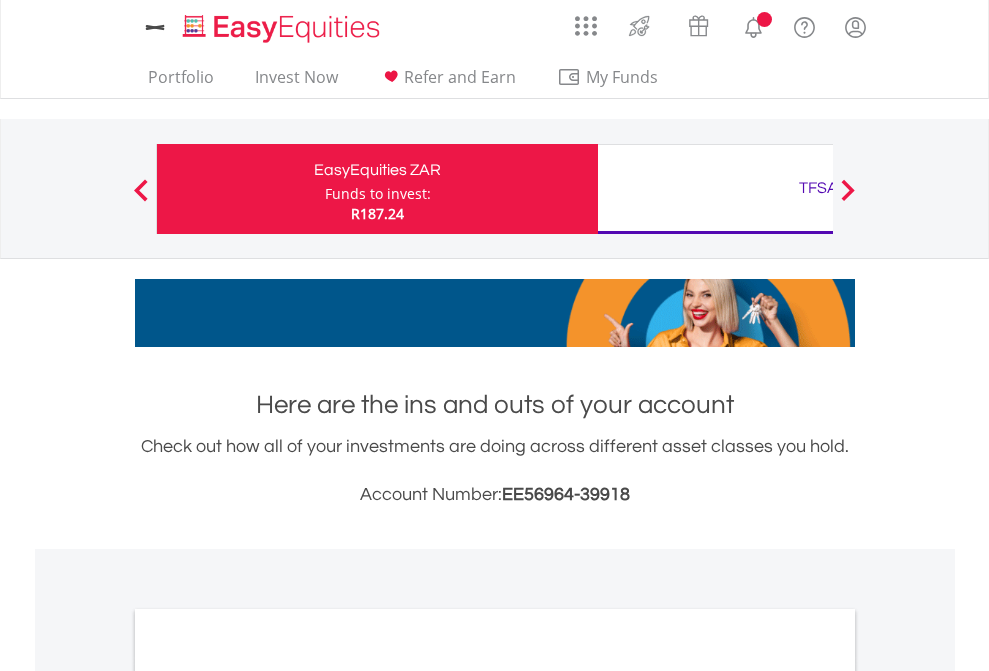 scroll, scrollTop: 0, scrollLeft: 0, axis: both 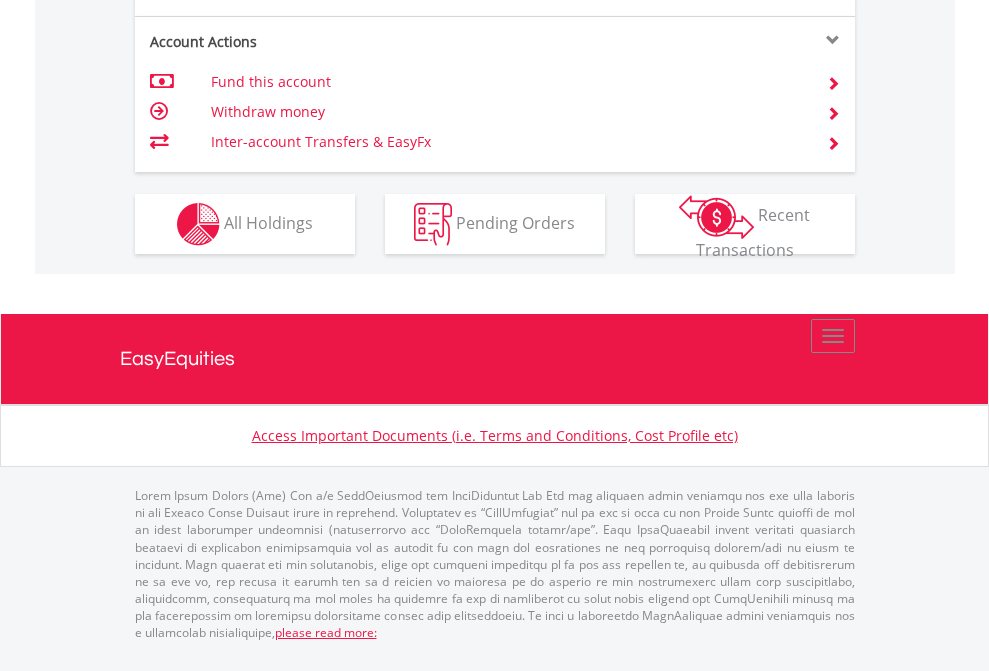 click on "Investment types" at bounding box center [706, -337] 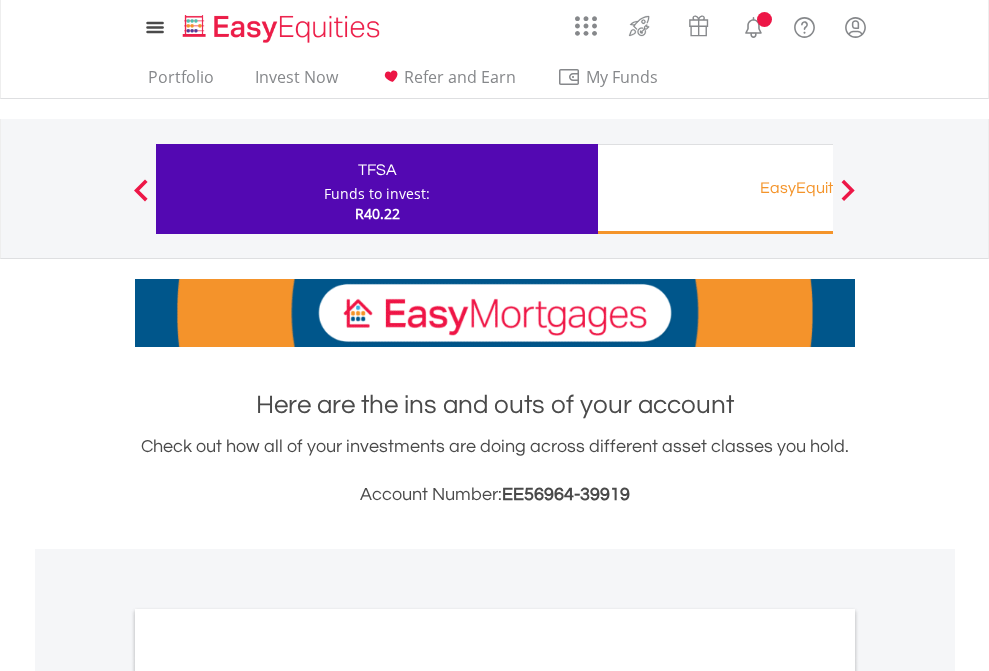 scroll, scrollTop: 0, scrollLeft: 0, axis: both 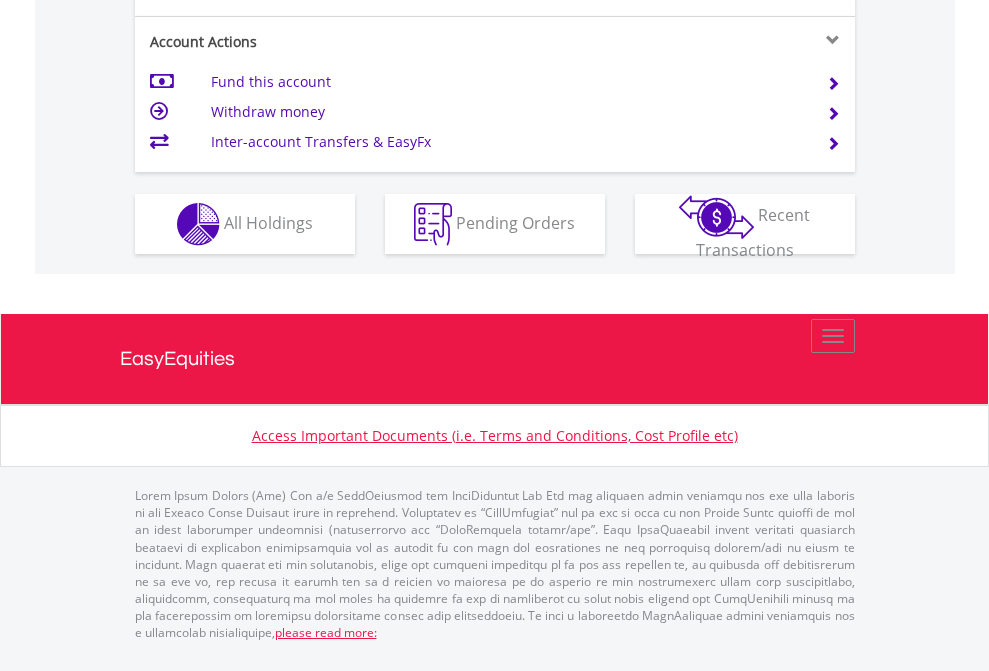 click on "Investment types" at bounding box center (706, -337) 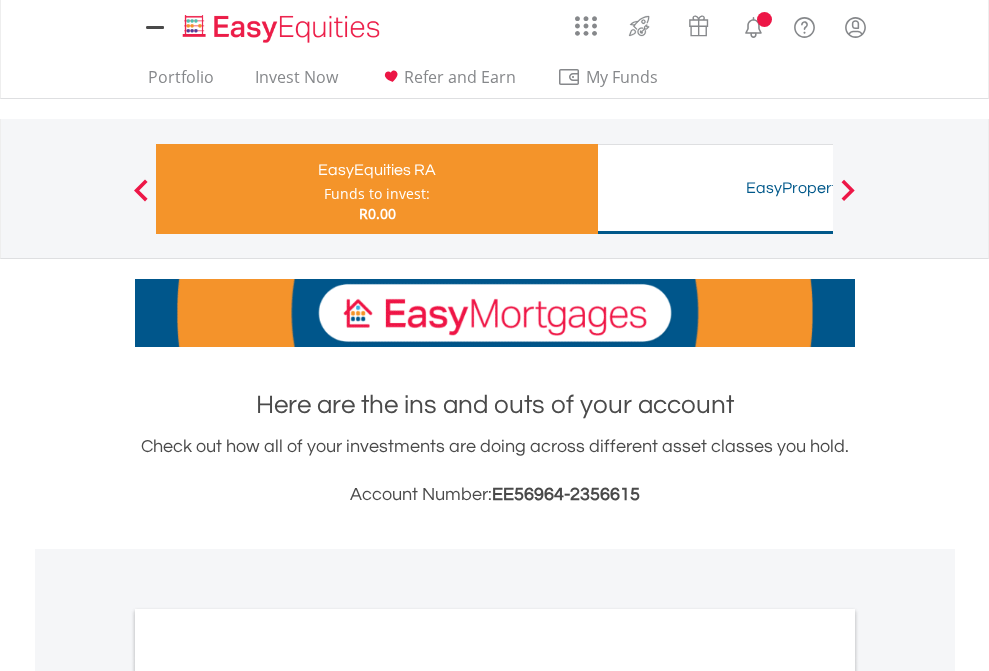 scroll, scrollTop: 0, scrollLeft: 0, axis: both 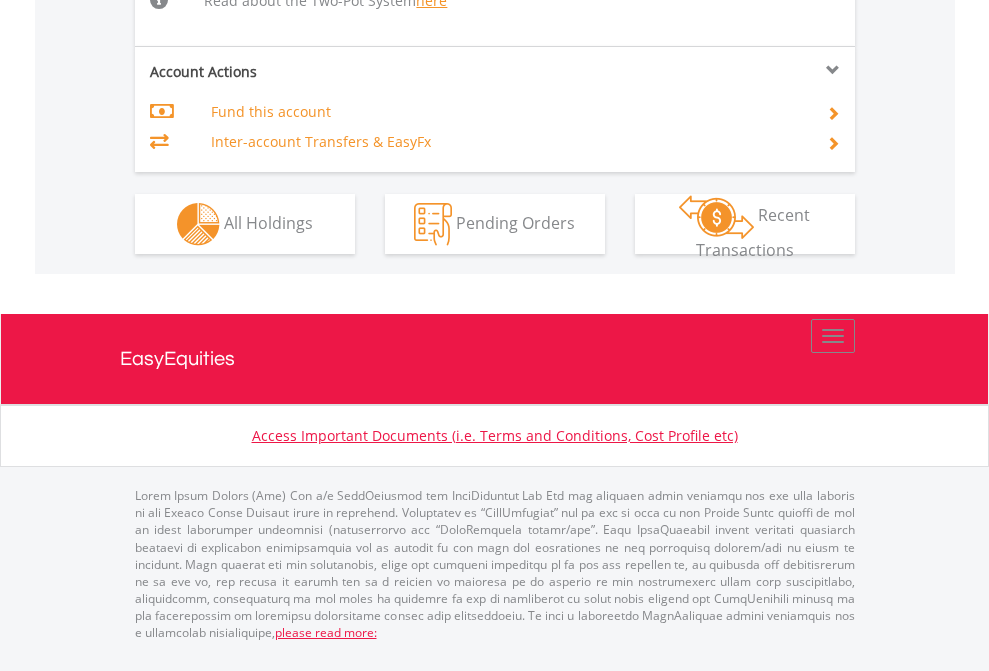 click on "Investment types" at bounding box center [706, -498] 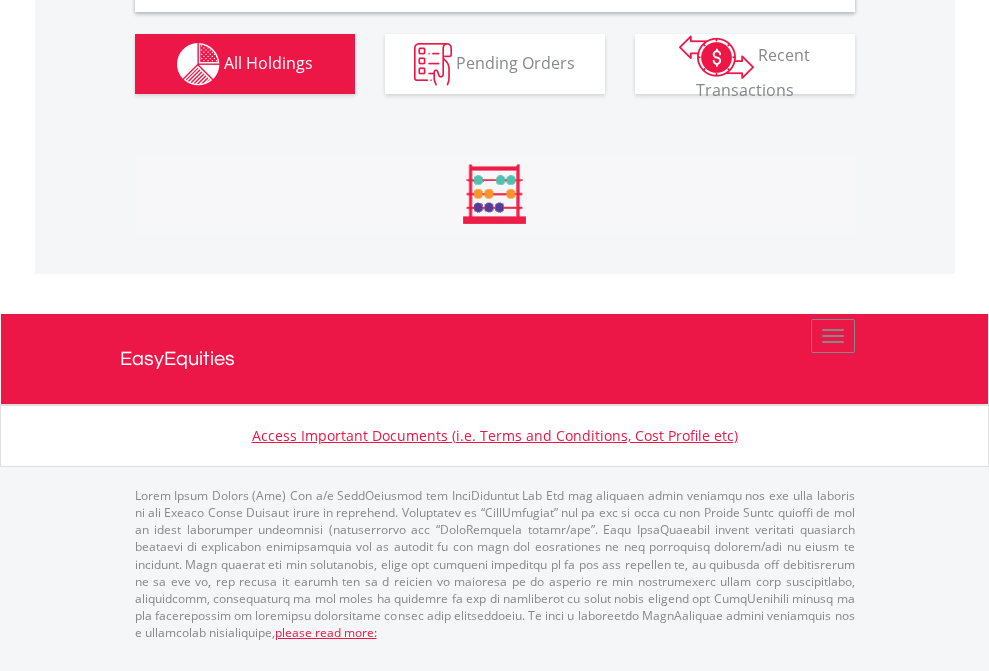 scroll, scrollTop: 1933, scrollLeft: 0, axis: vertical 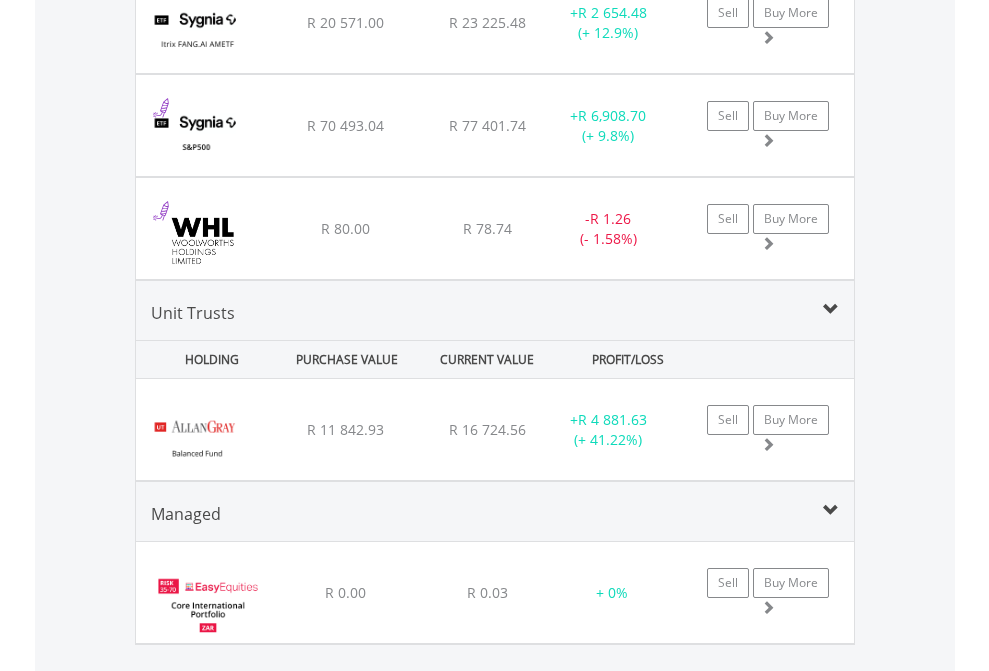 click on "TFSA" at bounding box center [818, -1745] 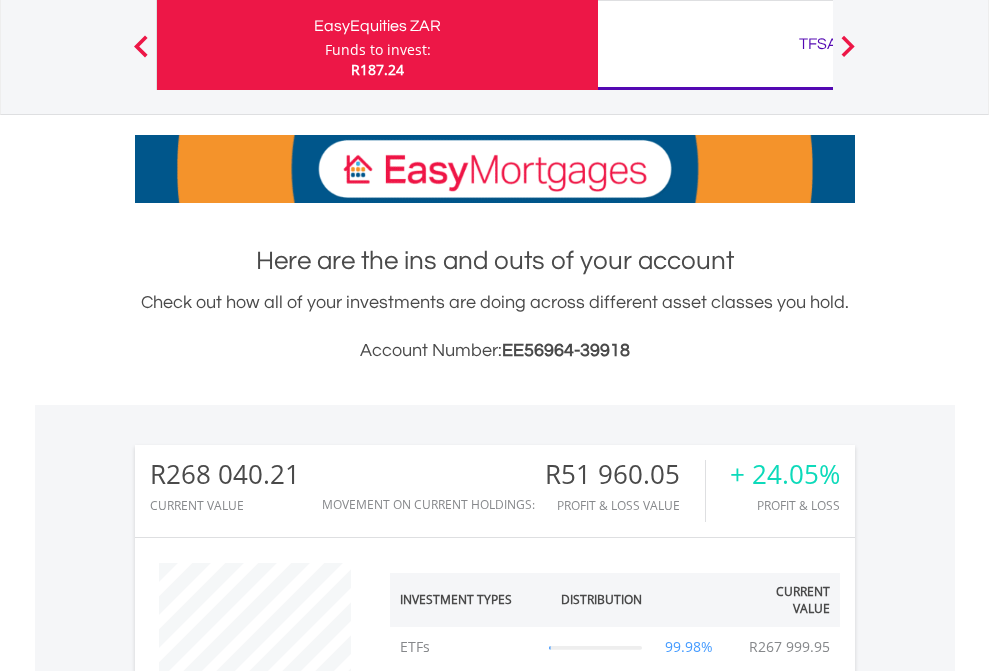 scroll, scrollTop: 999808, scrollLeft: 999687, axis: both 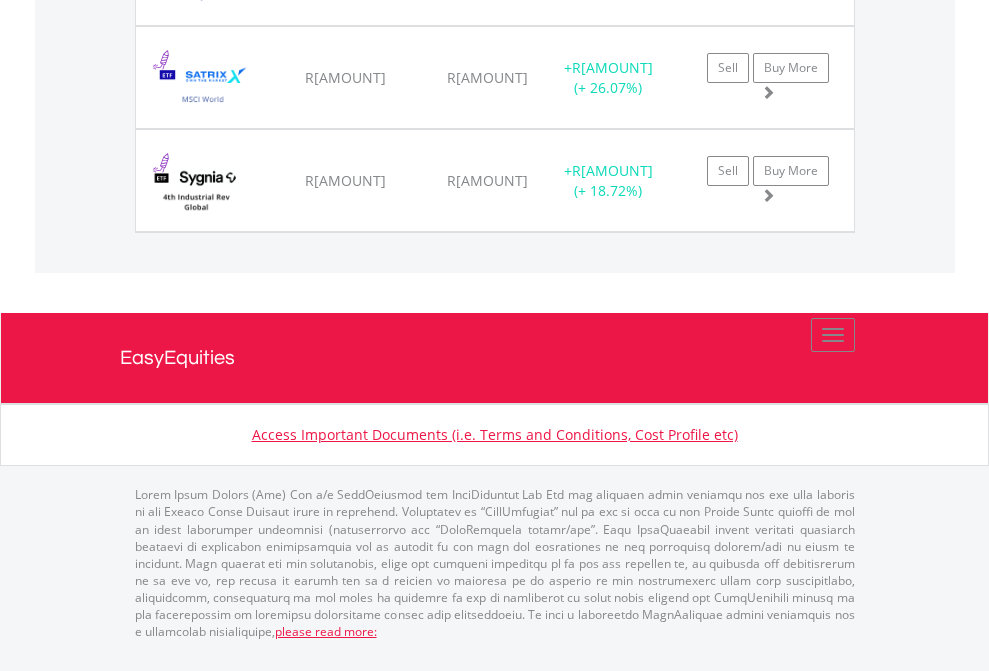 click on "EasyEquities RA" at bounding box center [818, -1728] 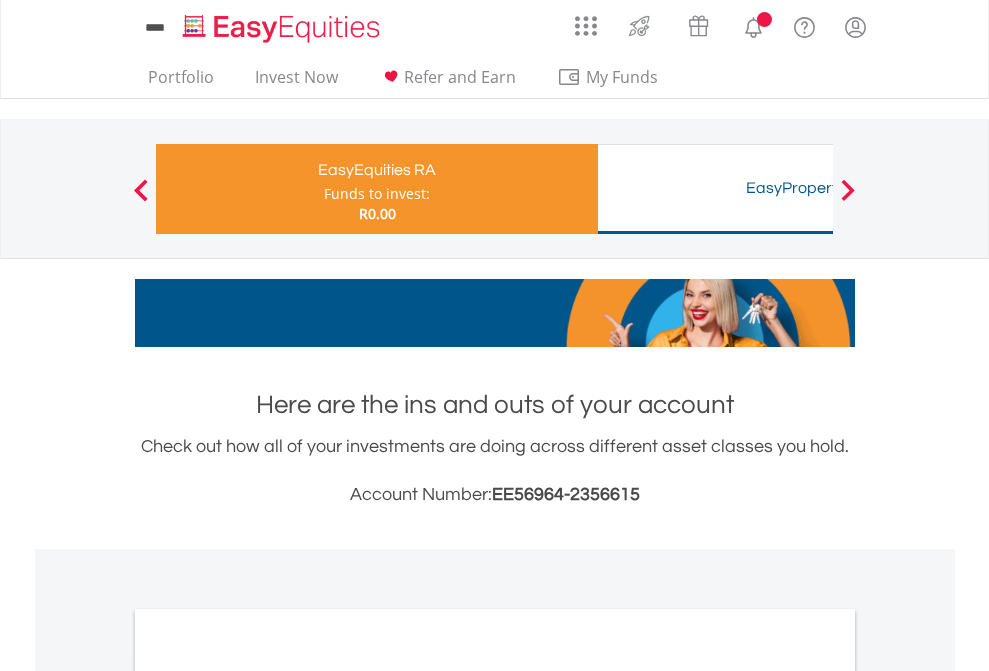 scroll, scrollTop: 1202, scrollLeft: 0, axis: vertical 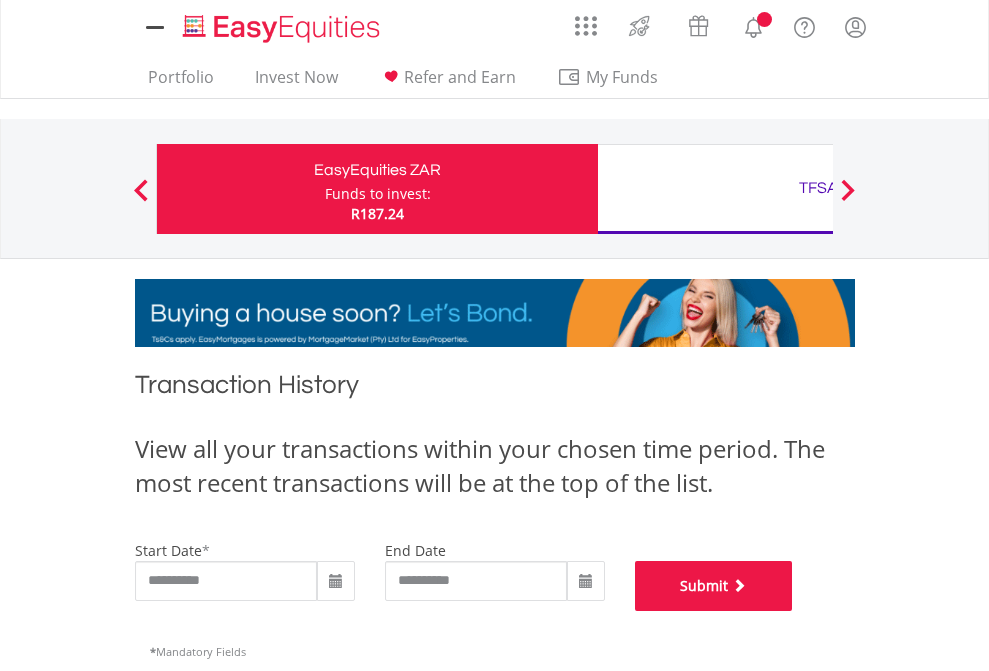 click on "Submit" at bounding box center (714, 586) 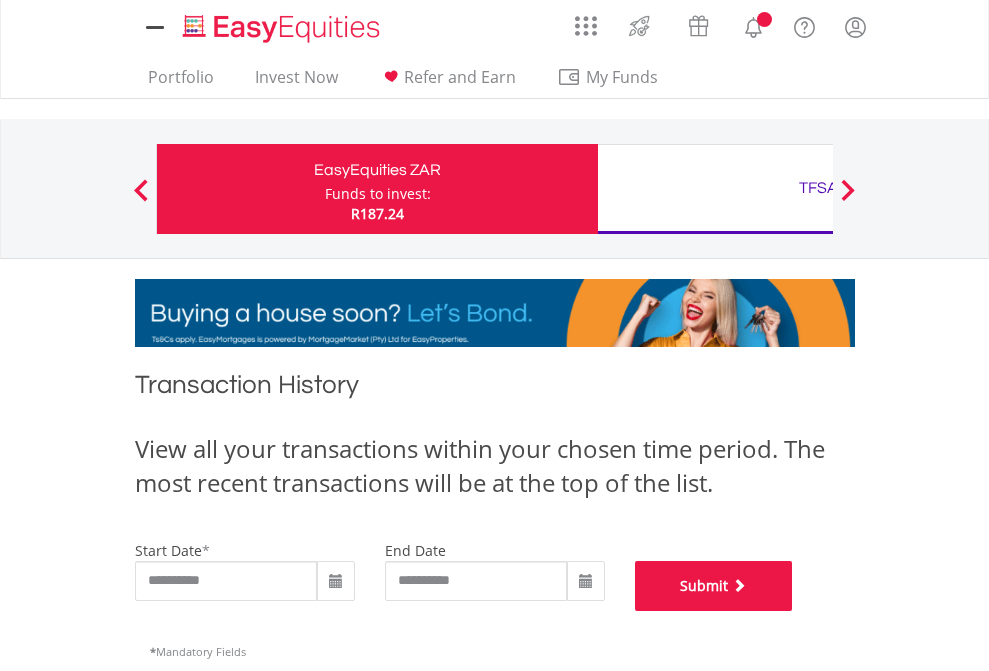 scroll, scrollTop: 811, scrollLeft: 0, axis: vertical 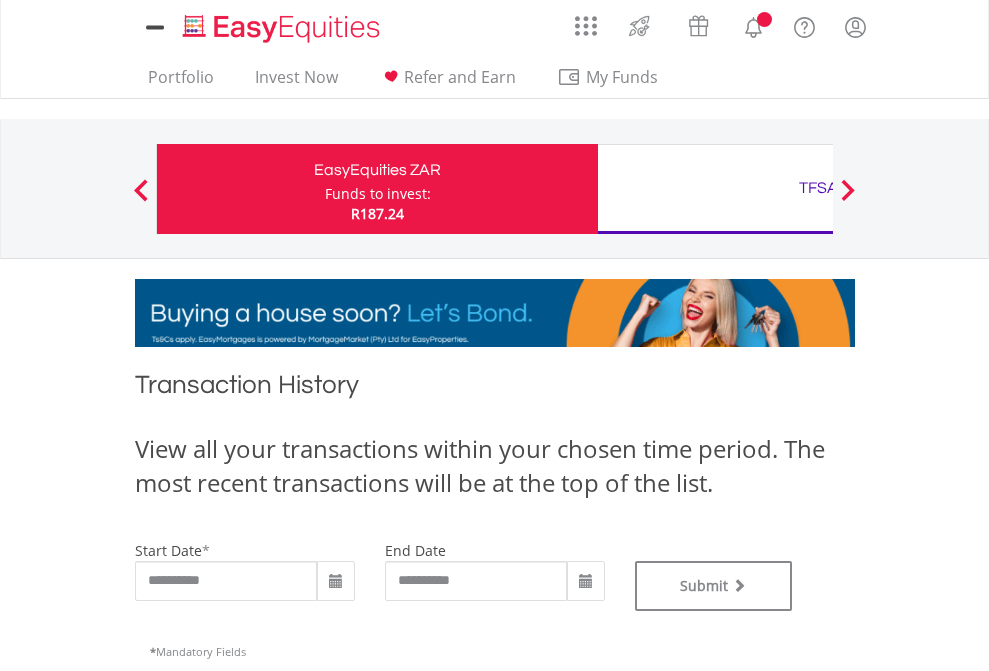 click on "TFSA" at bounding box center (818, 188) 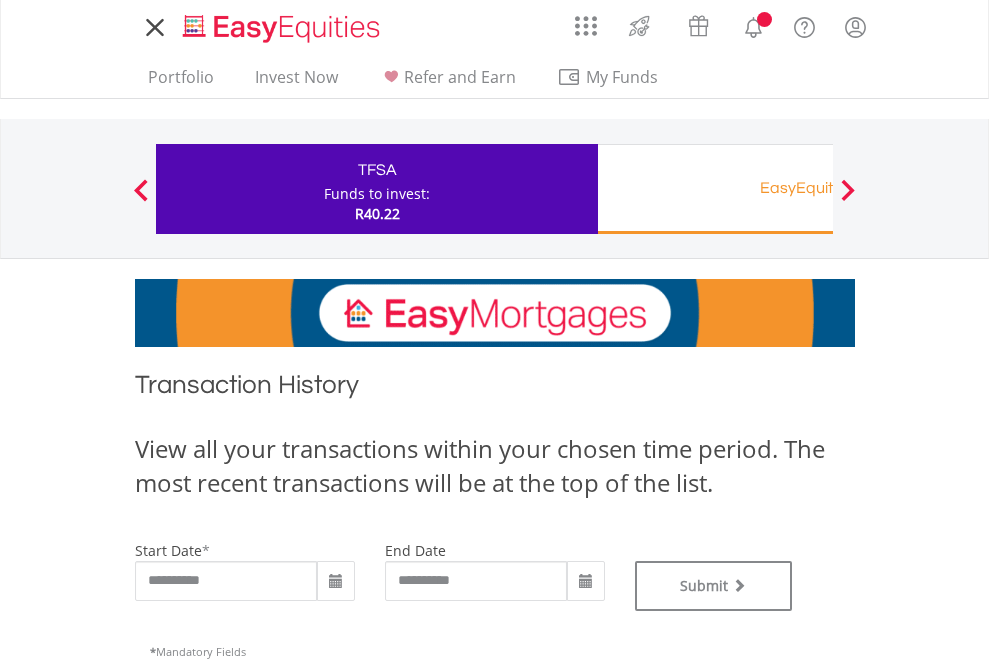 scroll, scrollTop: 0, scrollLeft: 0, axis: both 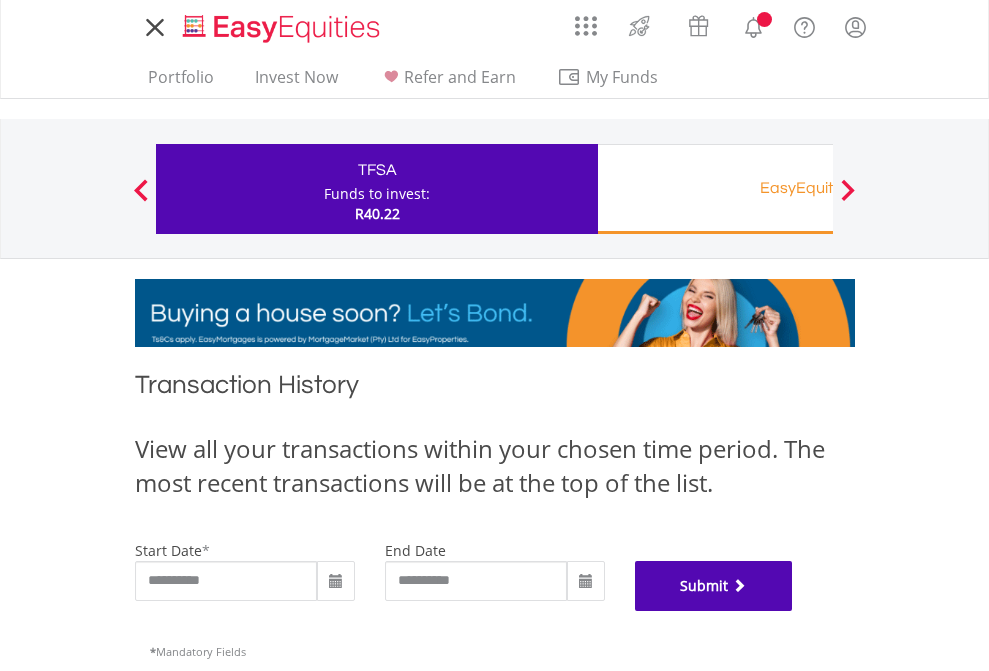 click on "Submit" at bounding box center (714, 586) 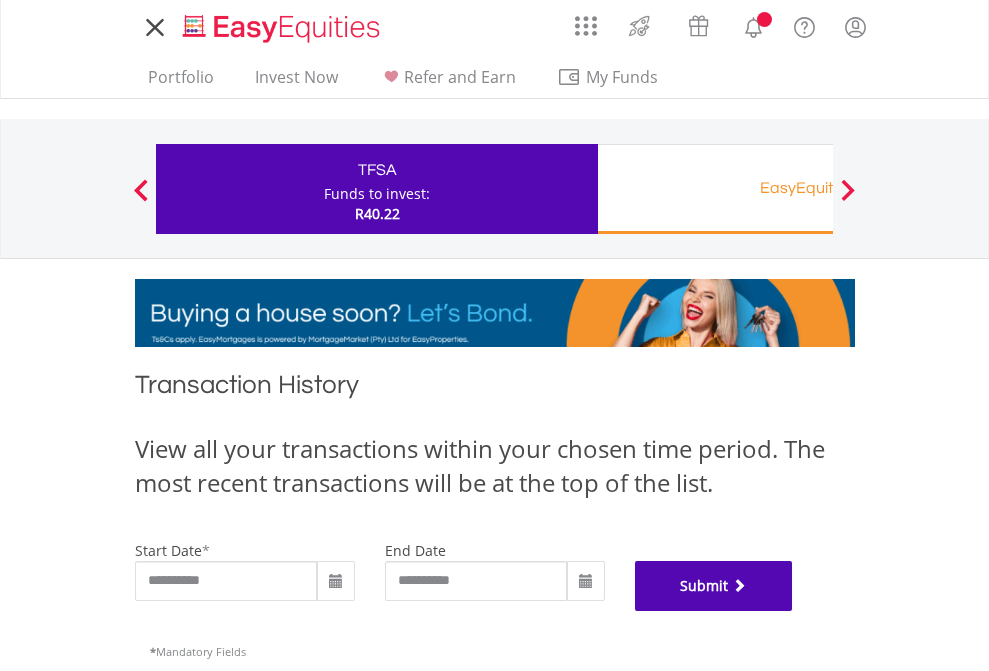 scroll, scrollTop: 811, scrollLeft: 0, axis: vertical 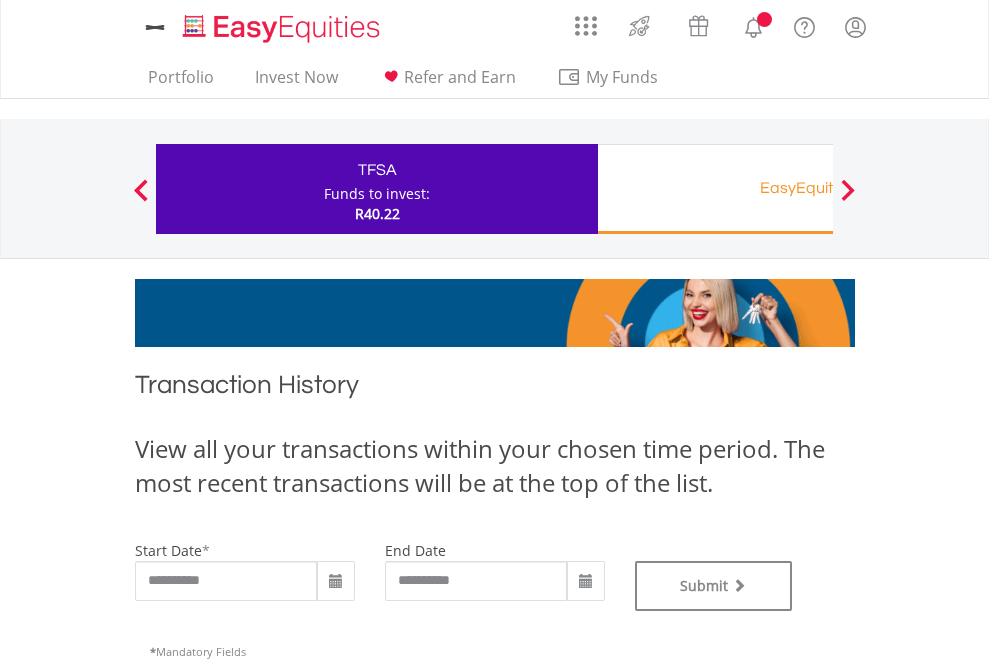 click on "EasyEquities RA" at bounding box center (818, 188) 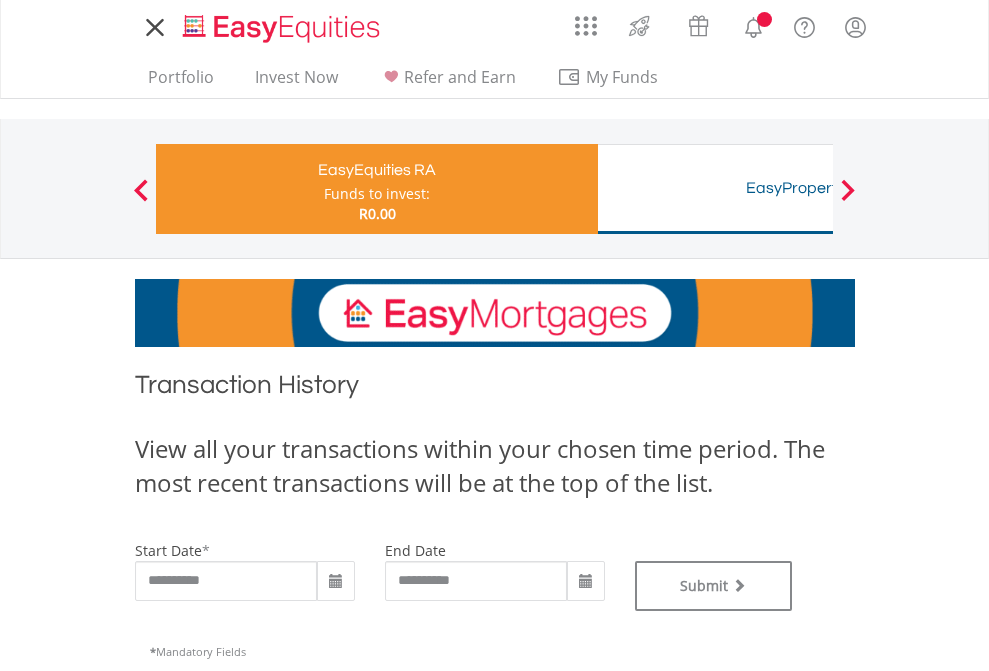 scroll, scrollTop: 0, scrollLeft: 0, axis: both 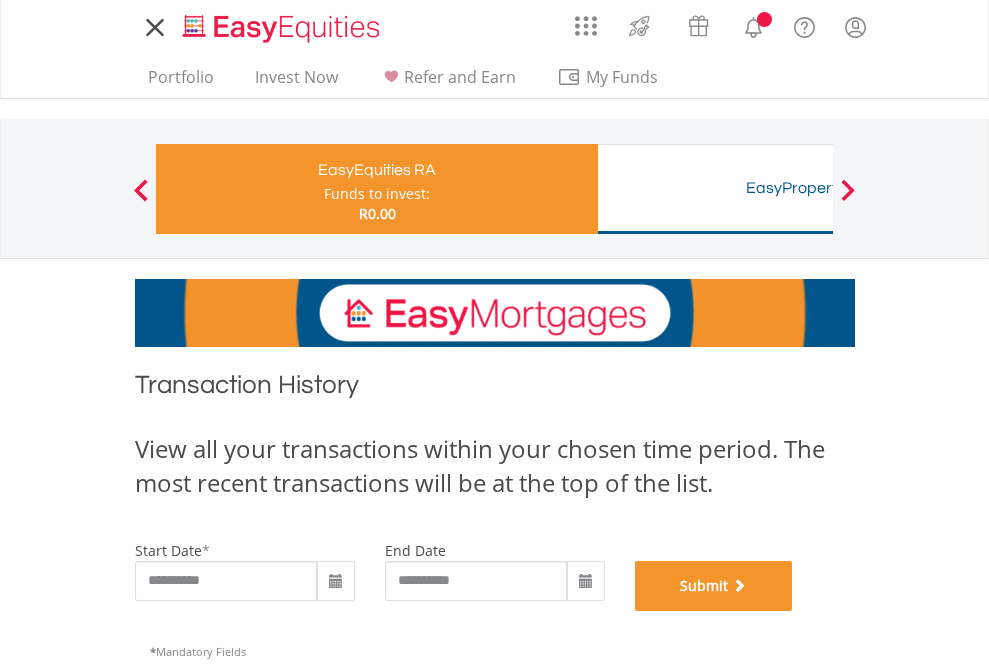 click on "Submit" at bounding box center [714, 586] 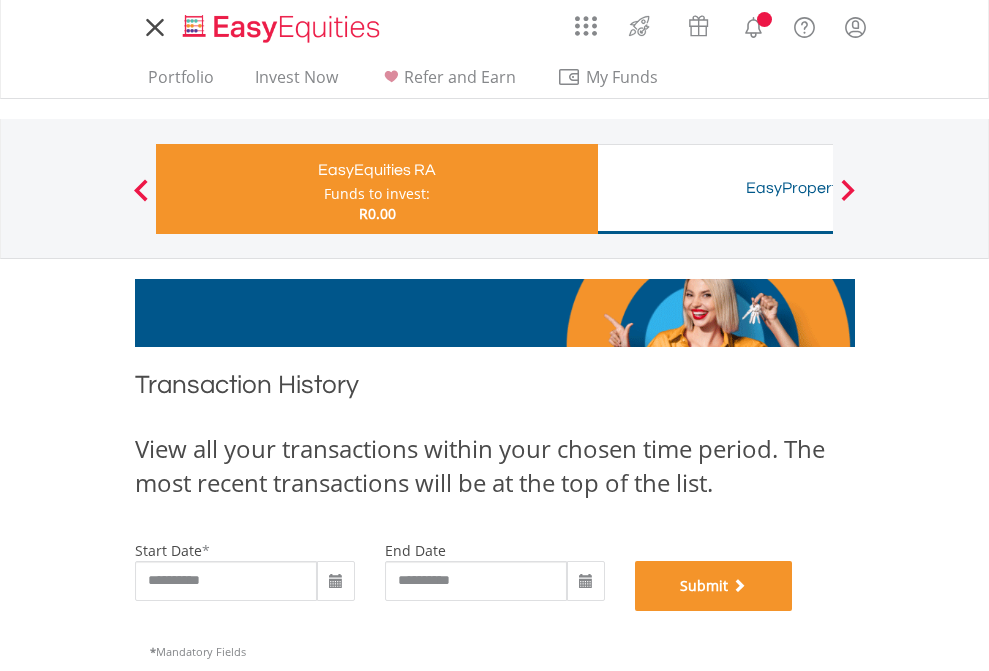 scroll, scrollTop: 811, scrollLeft: 0, axis: vertical 